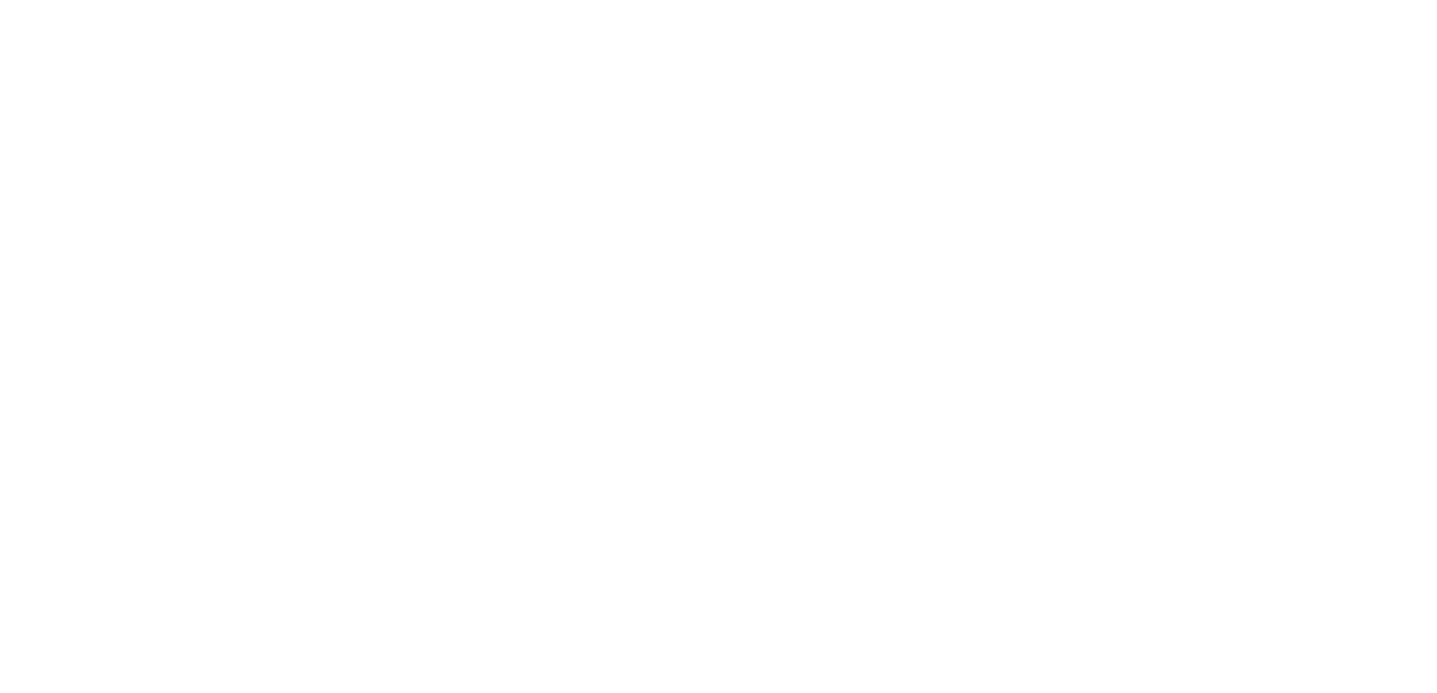 scroll, scrollTop: 0, scrollLeft: 0, axis: both 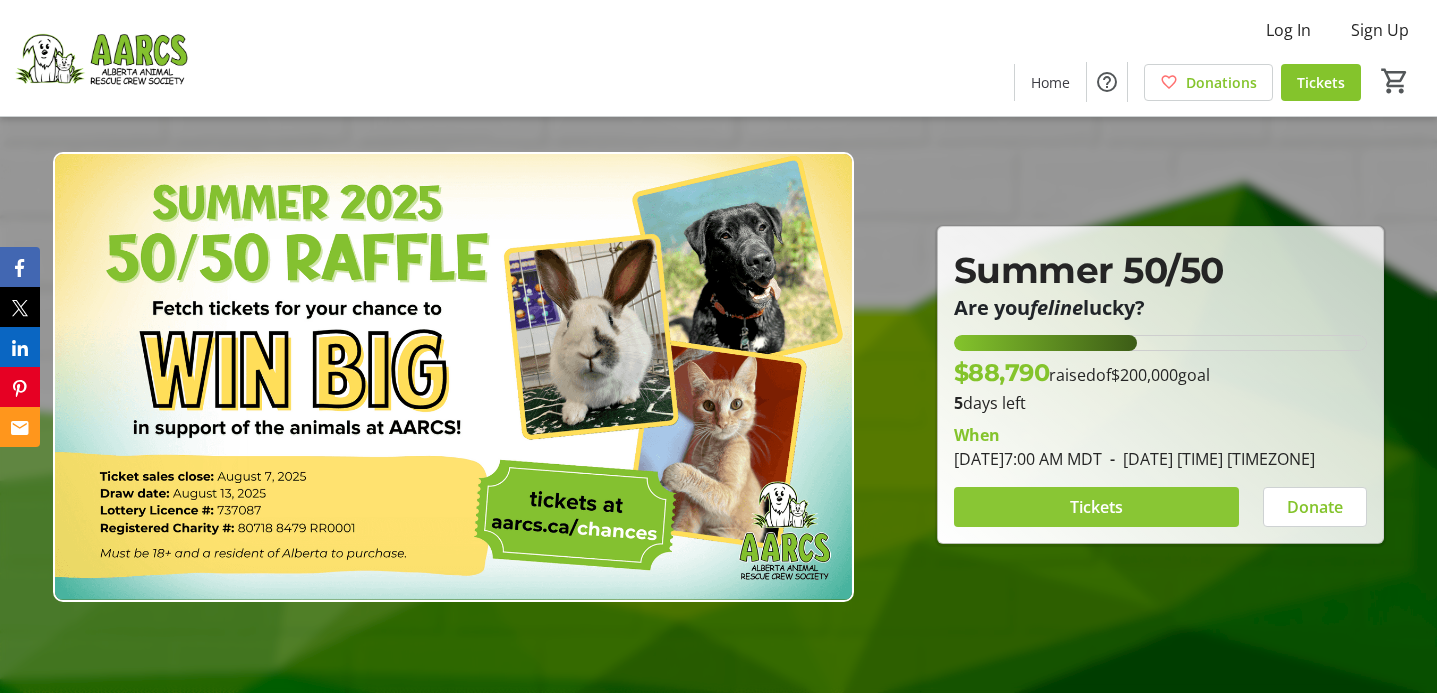 click at bounding box center [1096, 507] 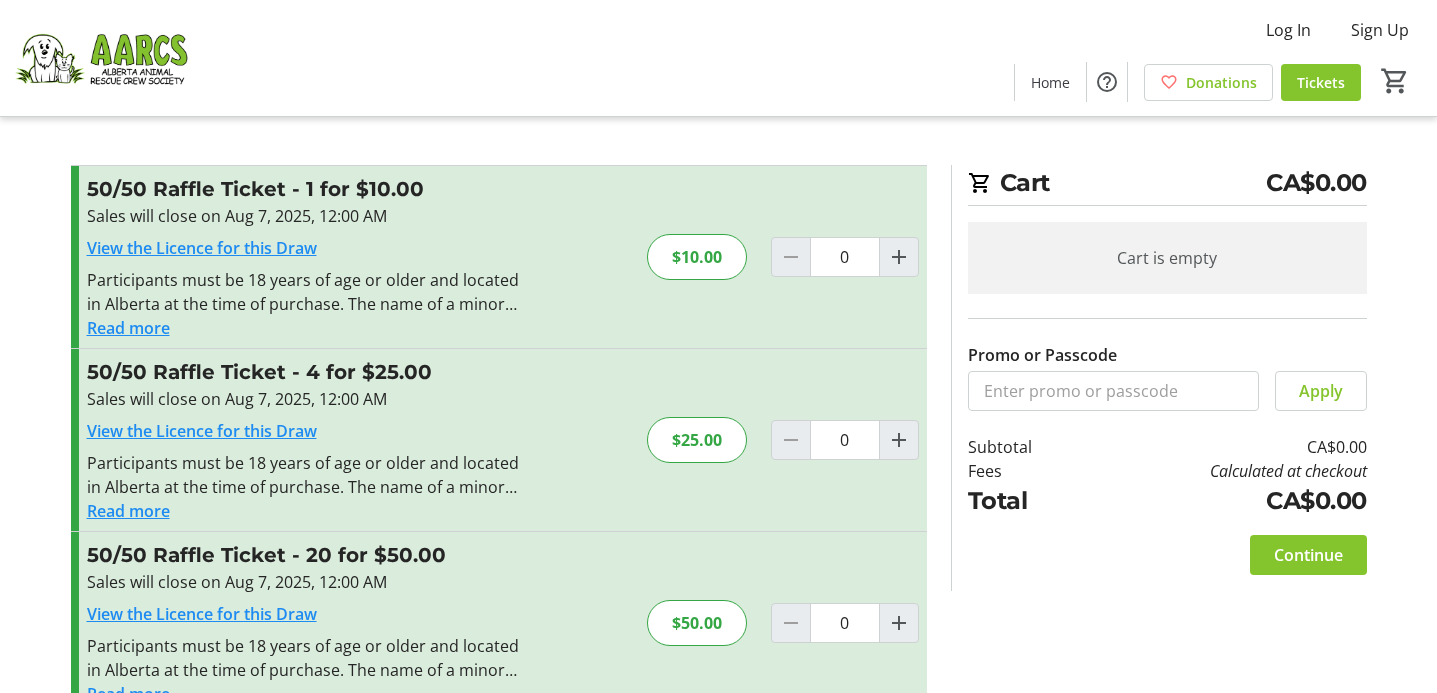 click on "$25.00" 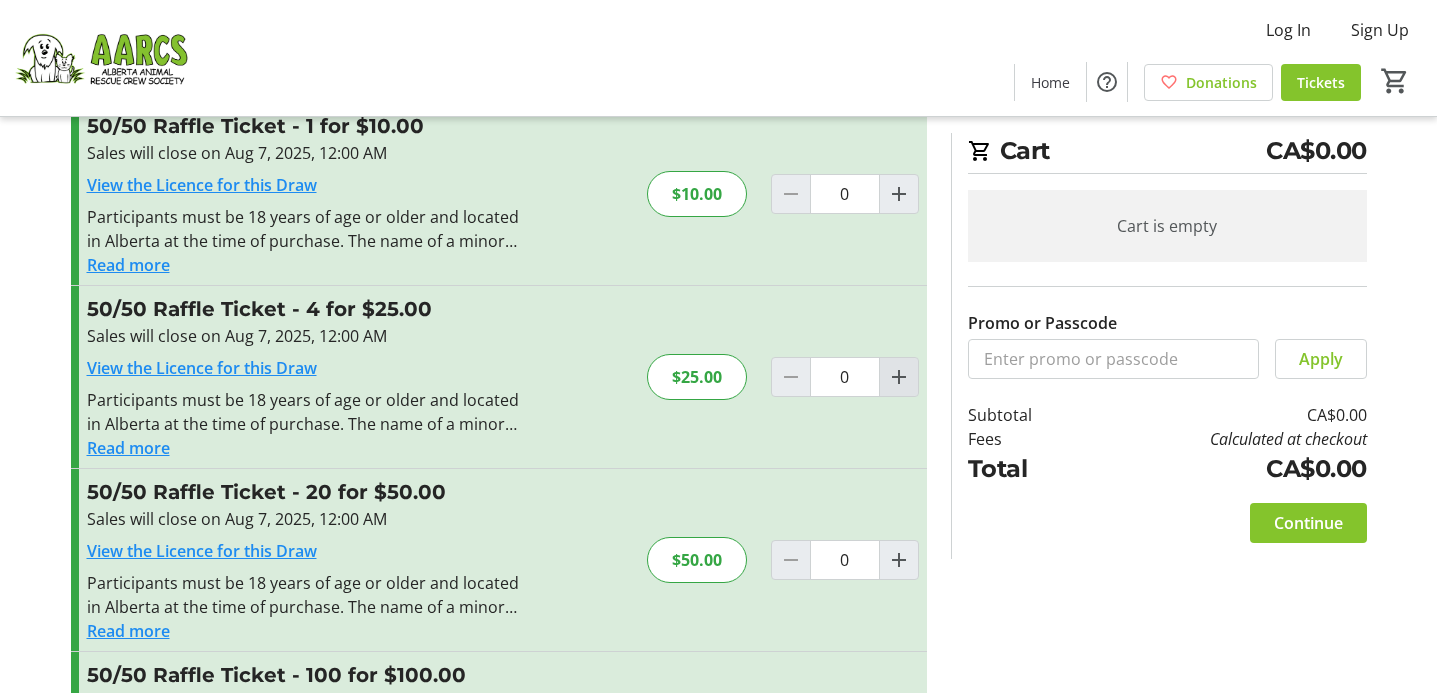 scroll, scrollTop: 62, scrollLeft: 0, axis: vertical 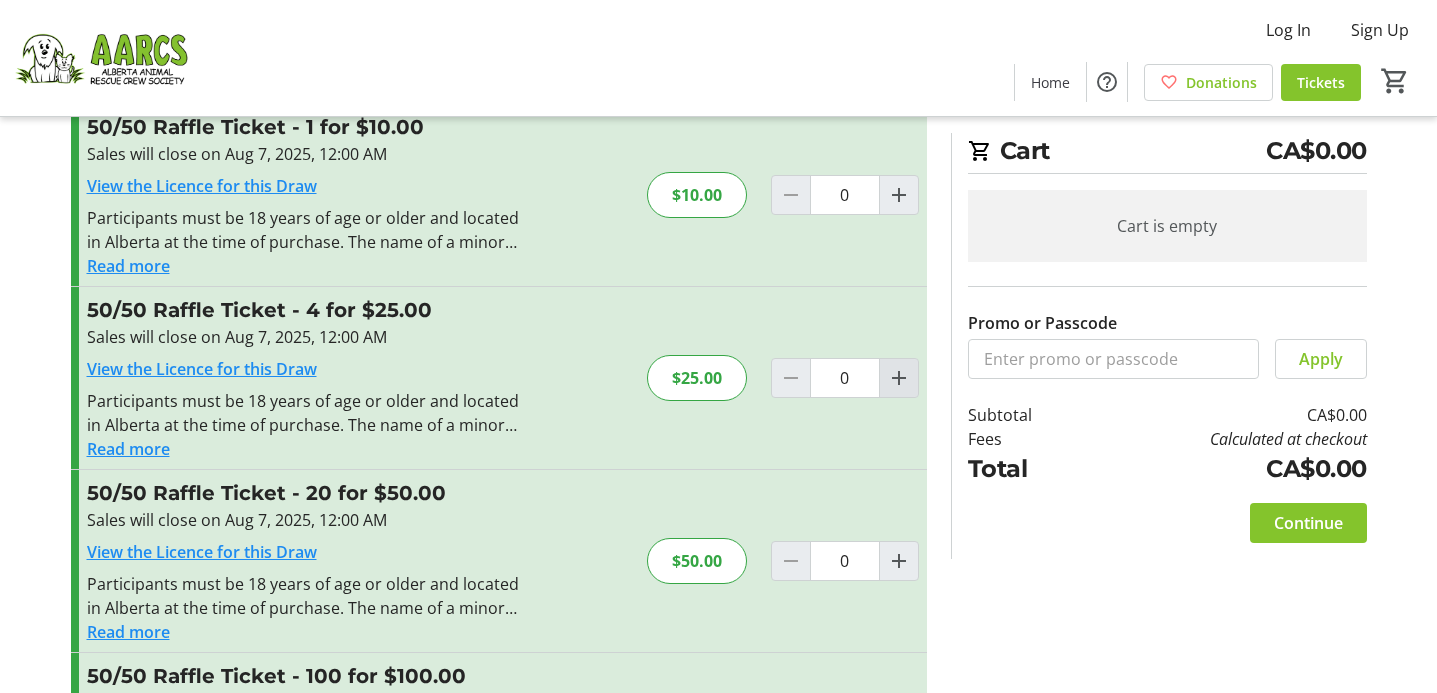 click 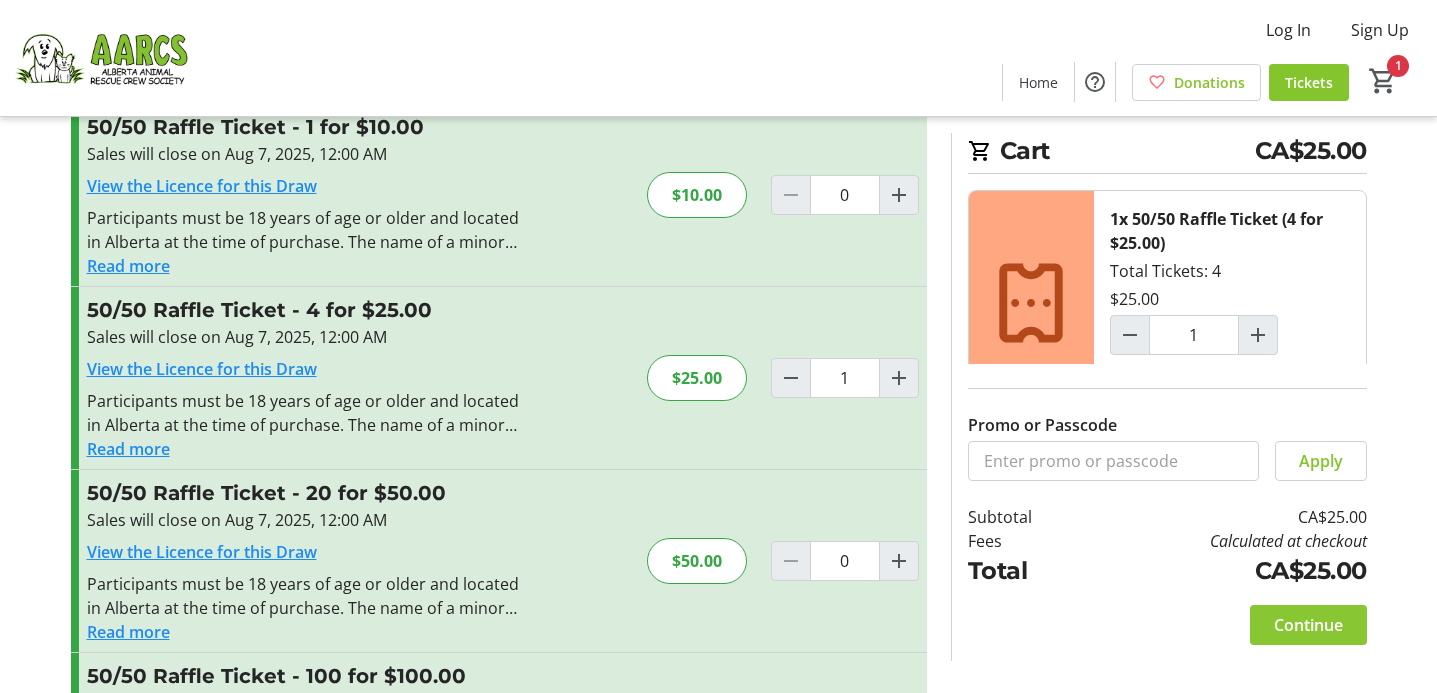 click on "Continue" 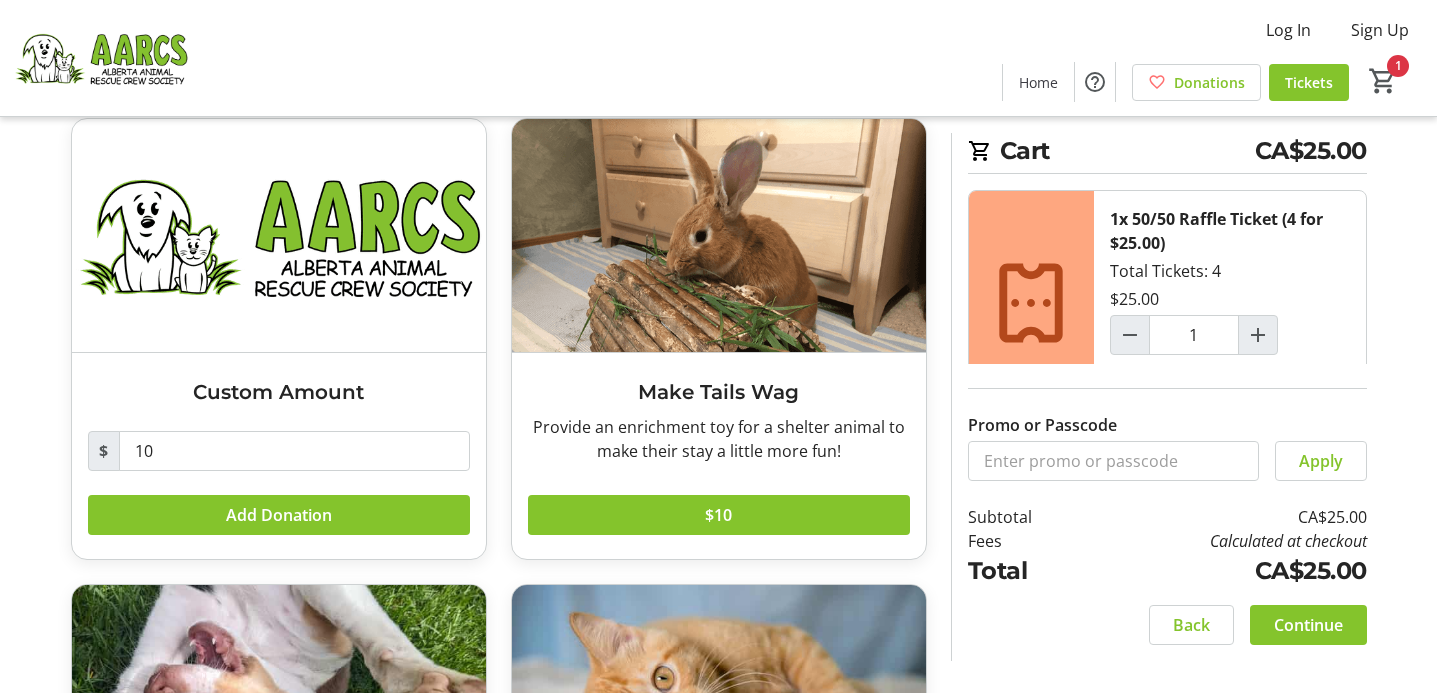 scroll, scrollTop: 114, scrollLeft: 0, axis: vertical 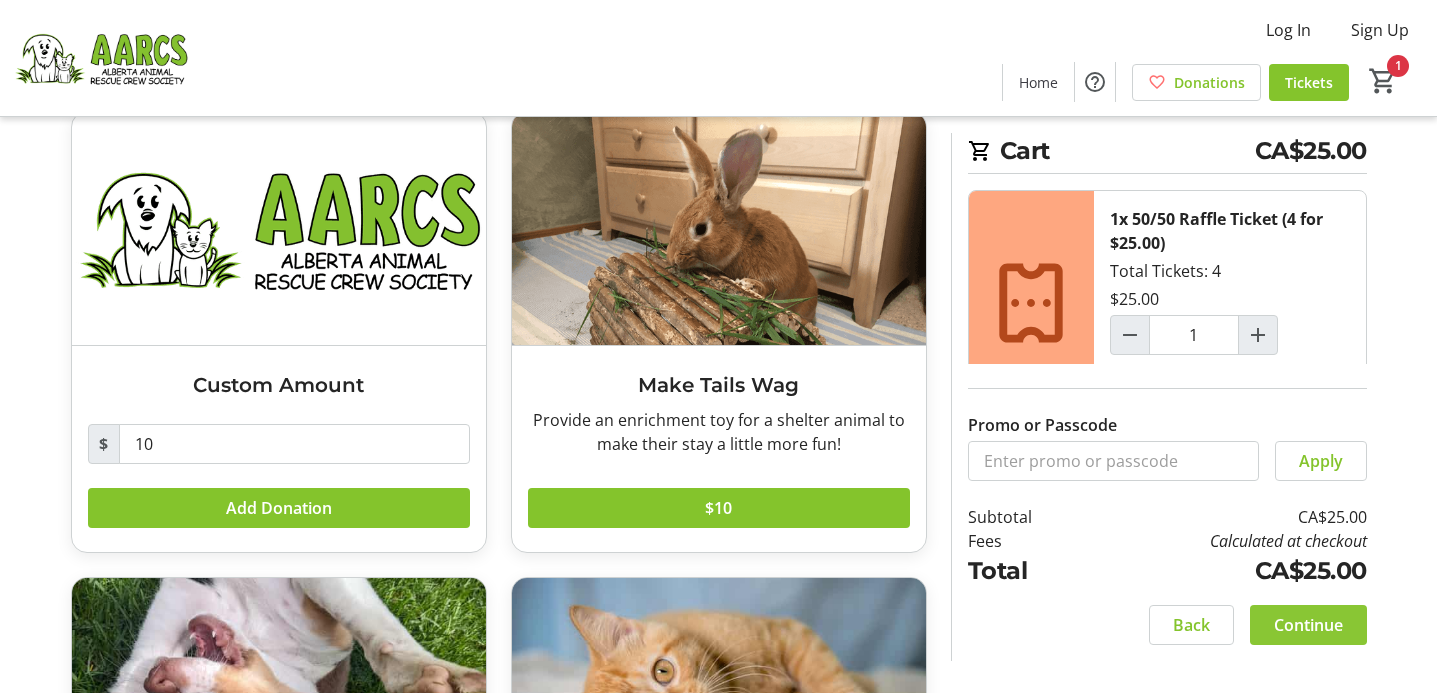 click on "Continue" 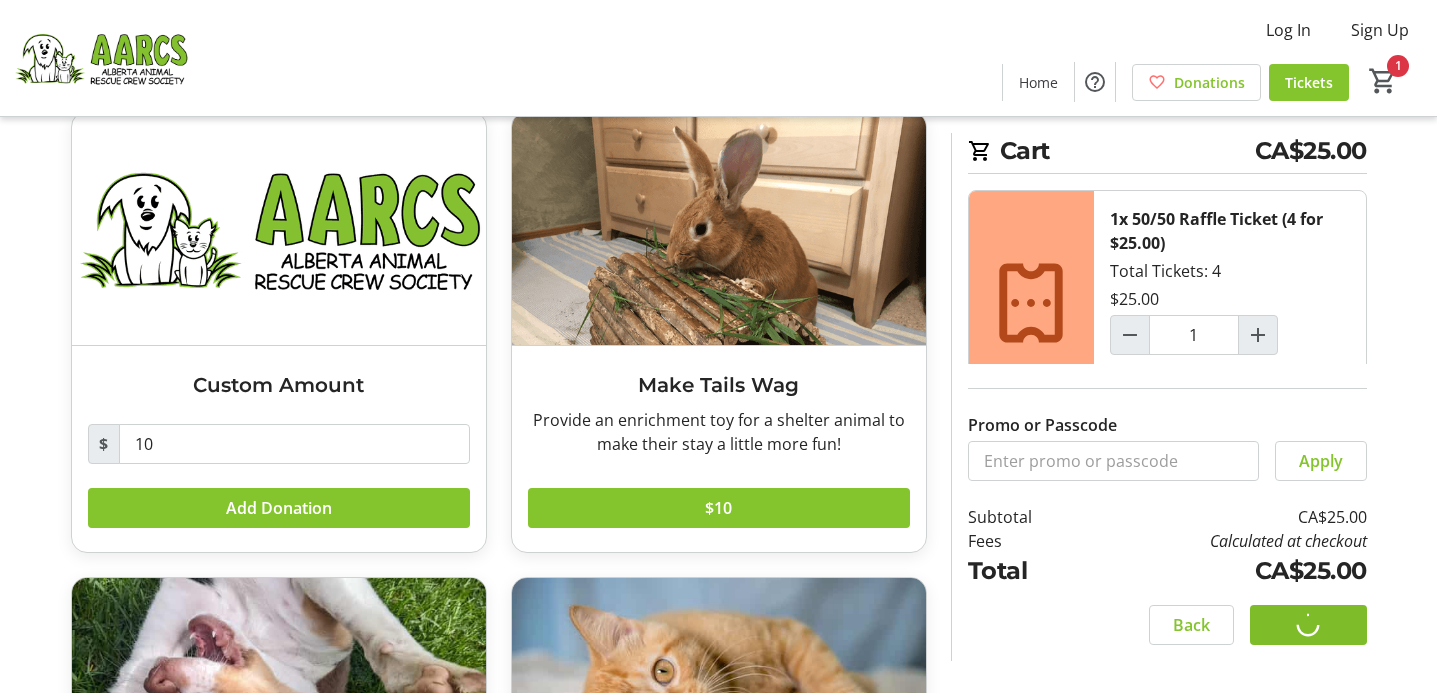 scroll, scrollTop: 0, scrollLeft: 0, axis: both 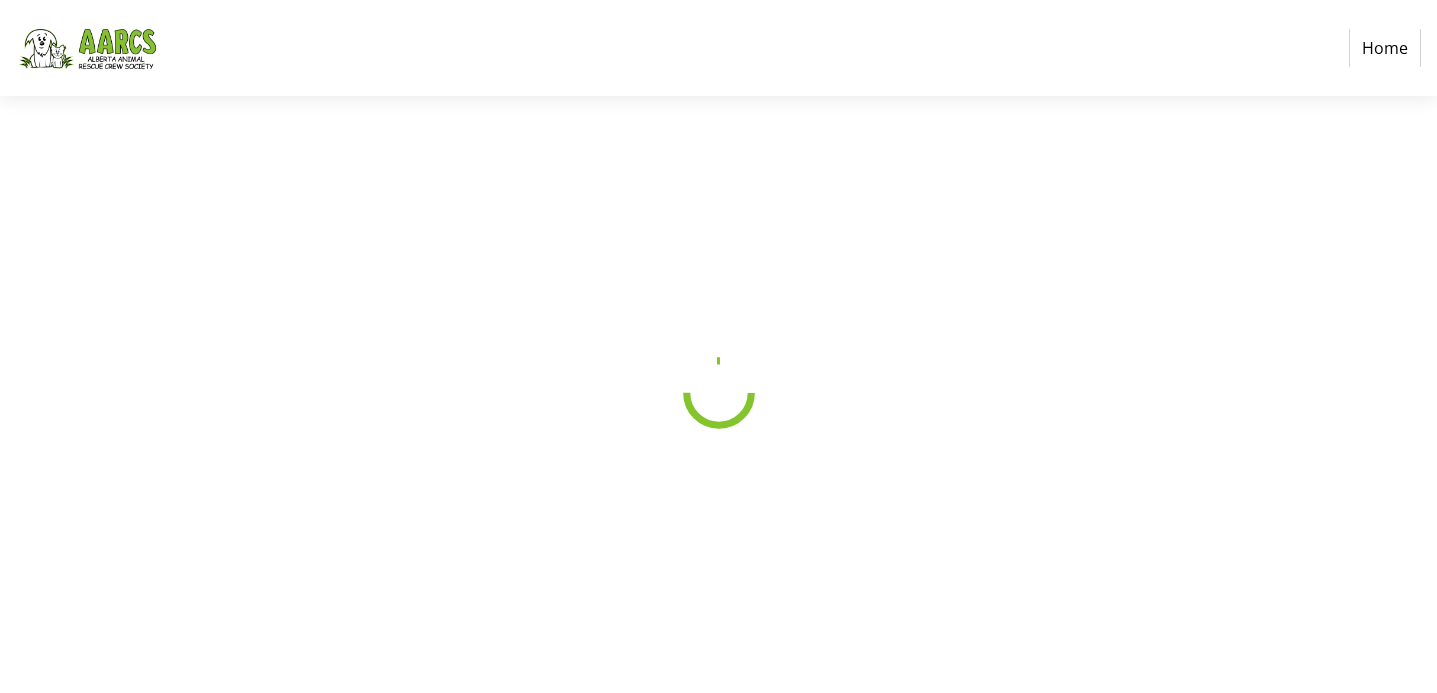 select on "CA" 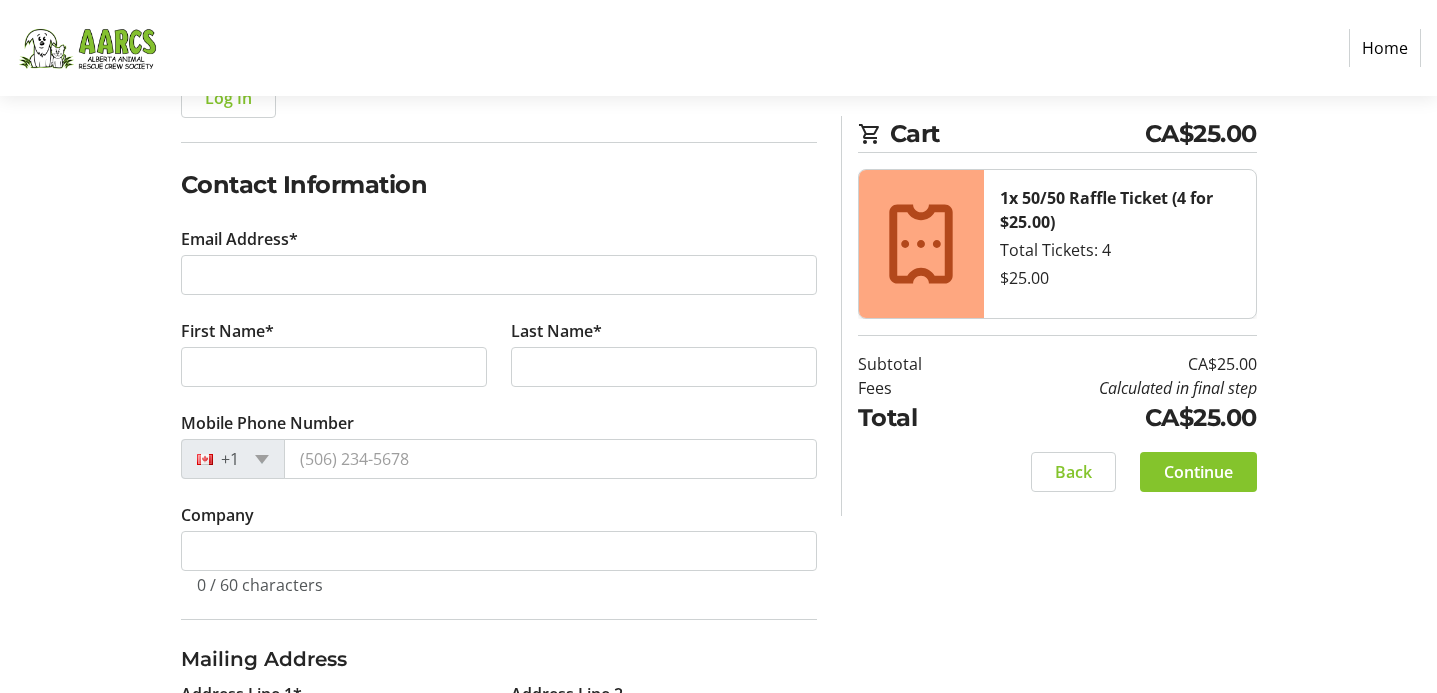 scroll, scrollTop: 280, scrollLeft: 0, axis: vertical 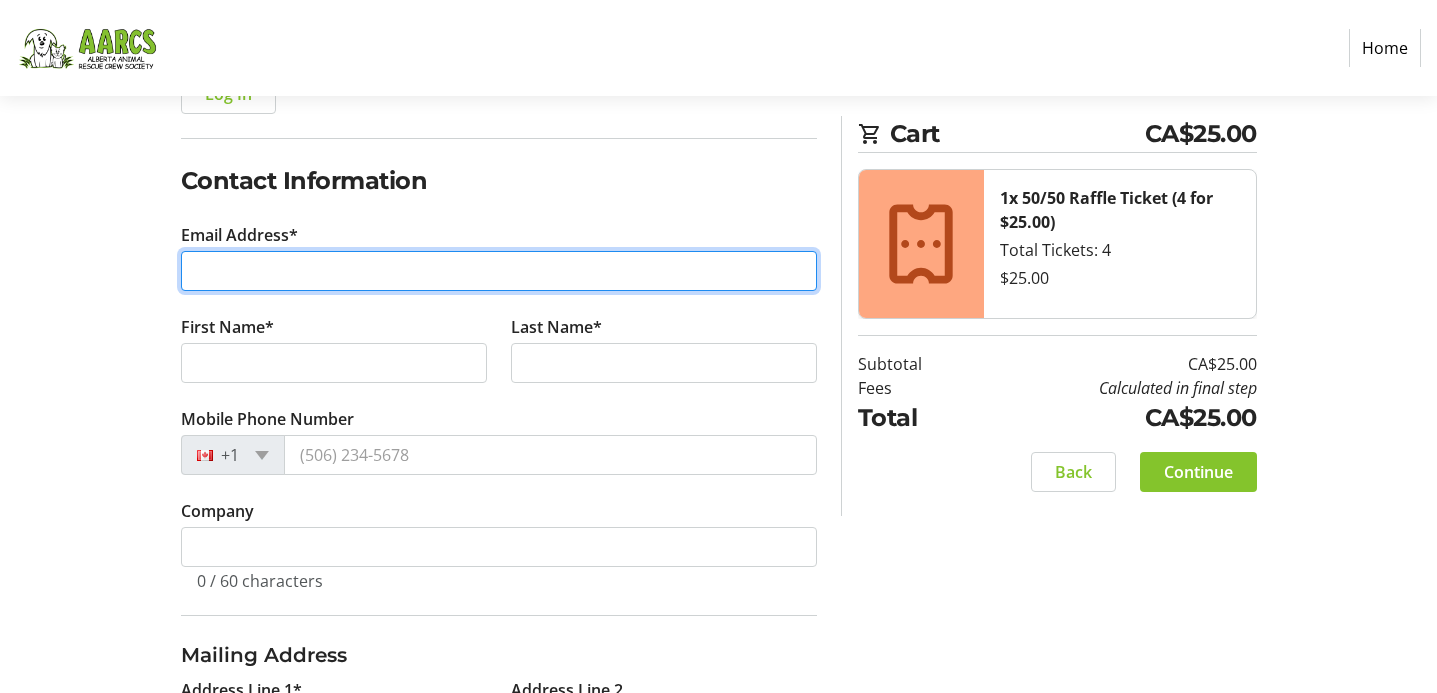 click on "Email Address*" at bounding box center (499, 271) 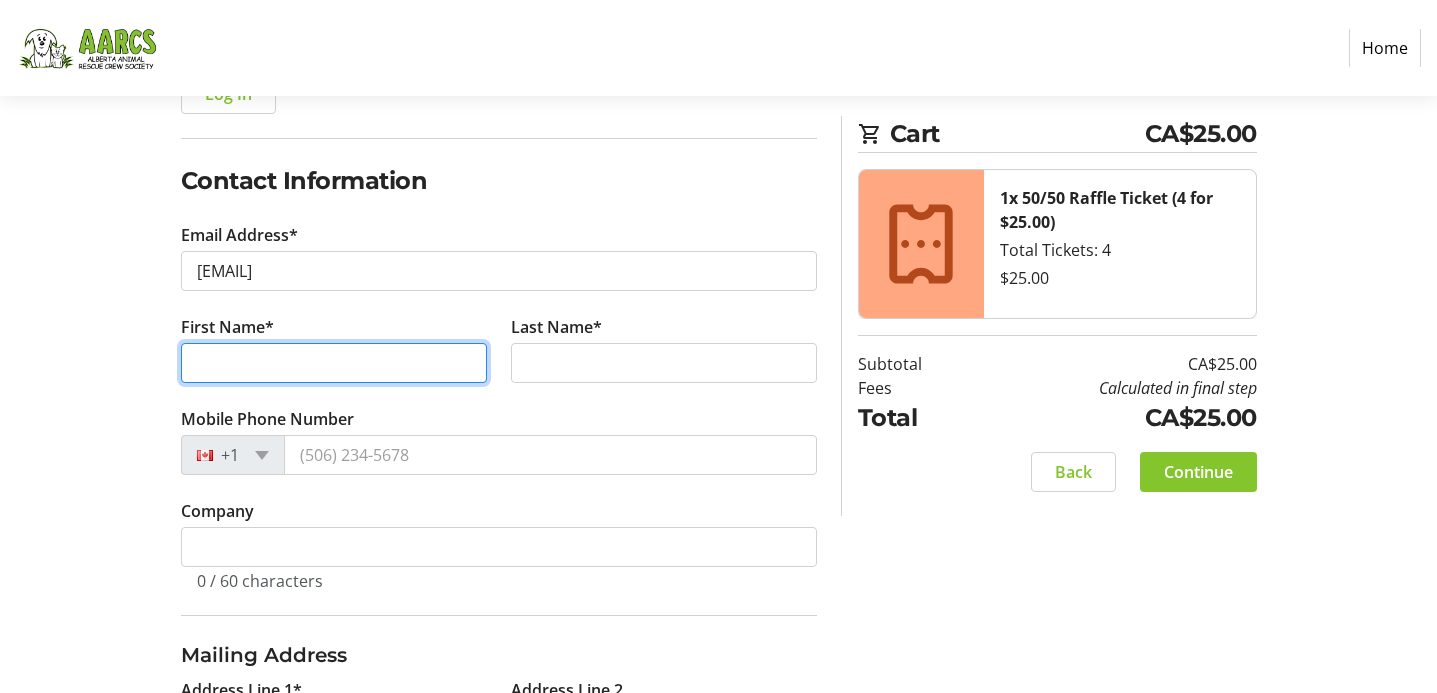 type on "[FIRST]" 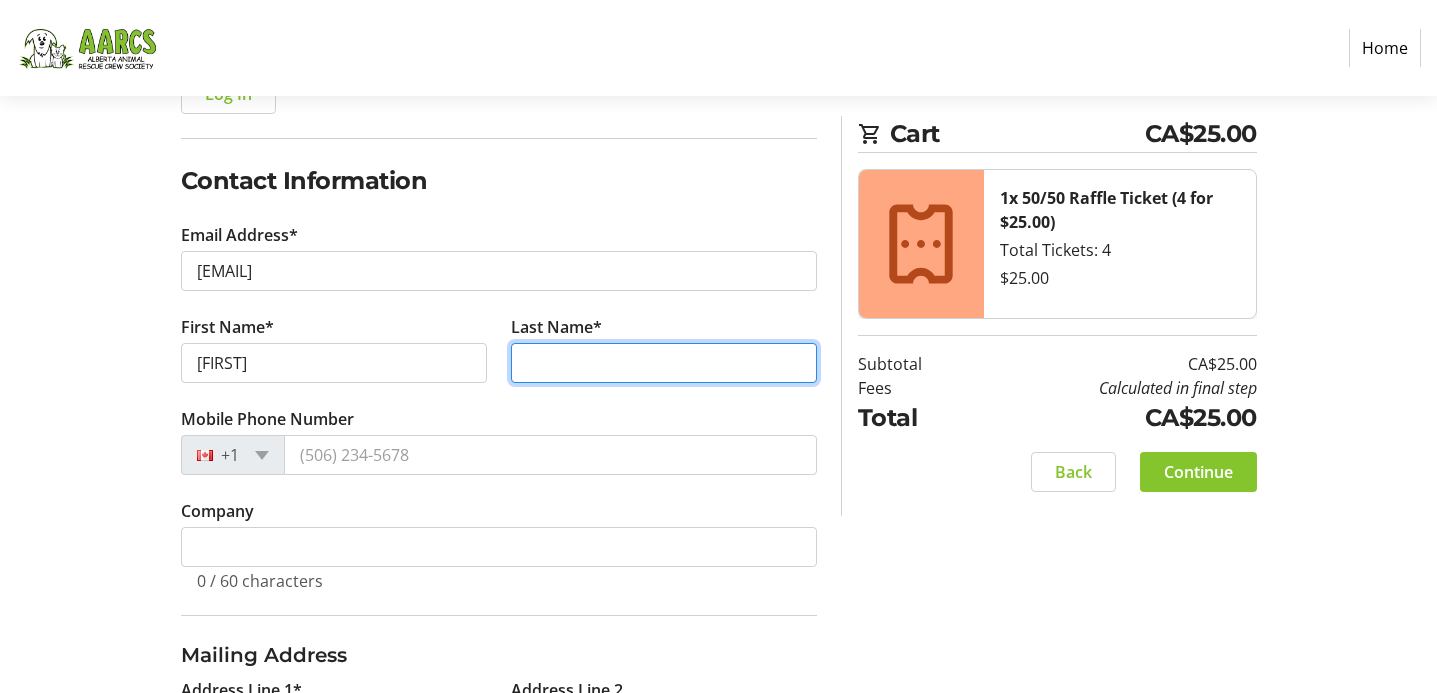 type on "[LAST]" 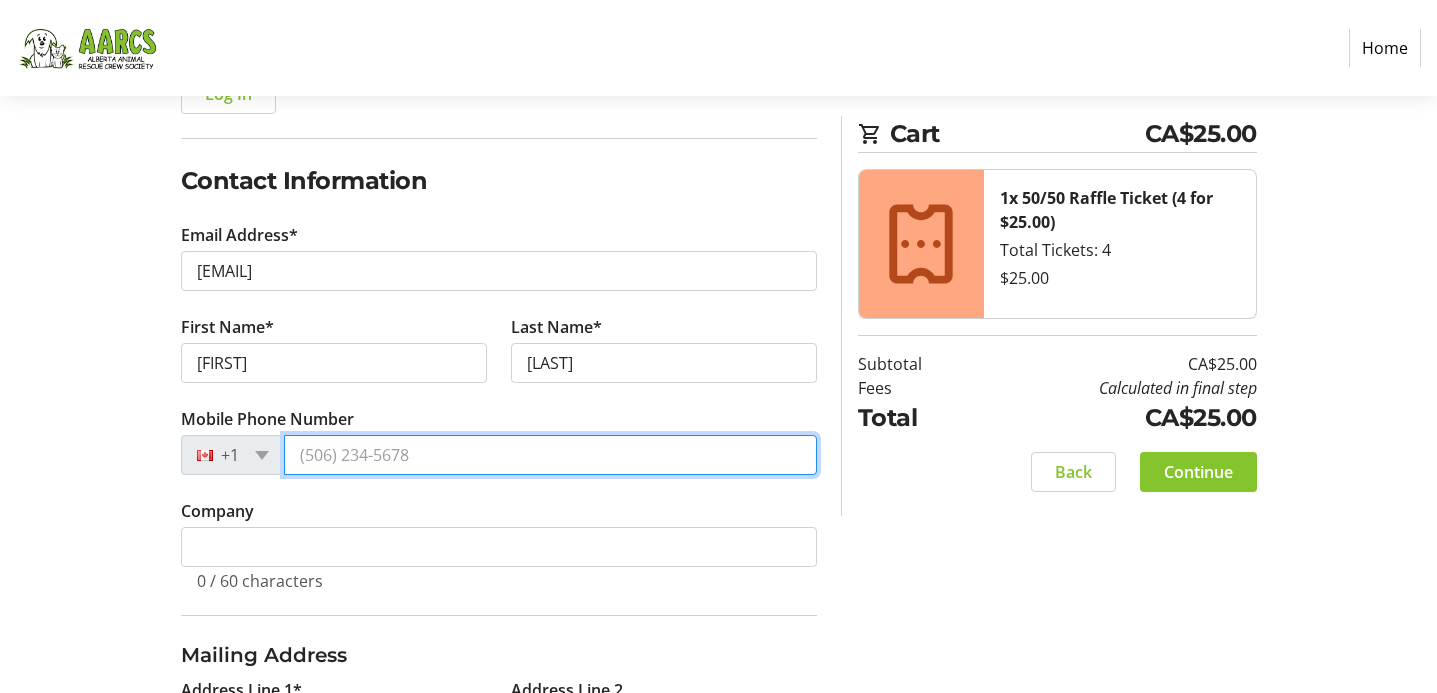 type on "[PHONE]" 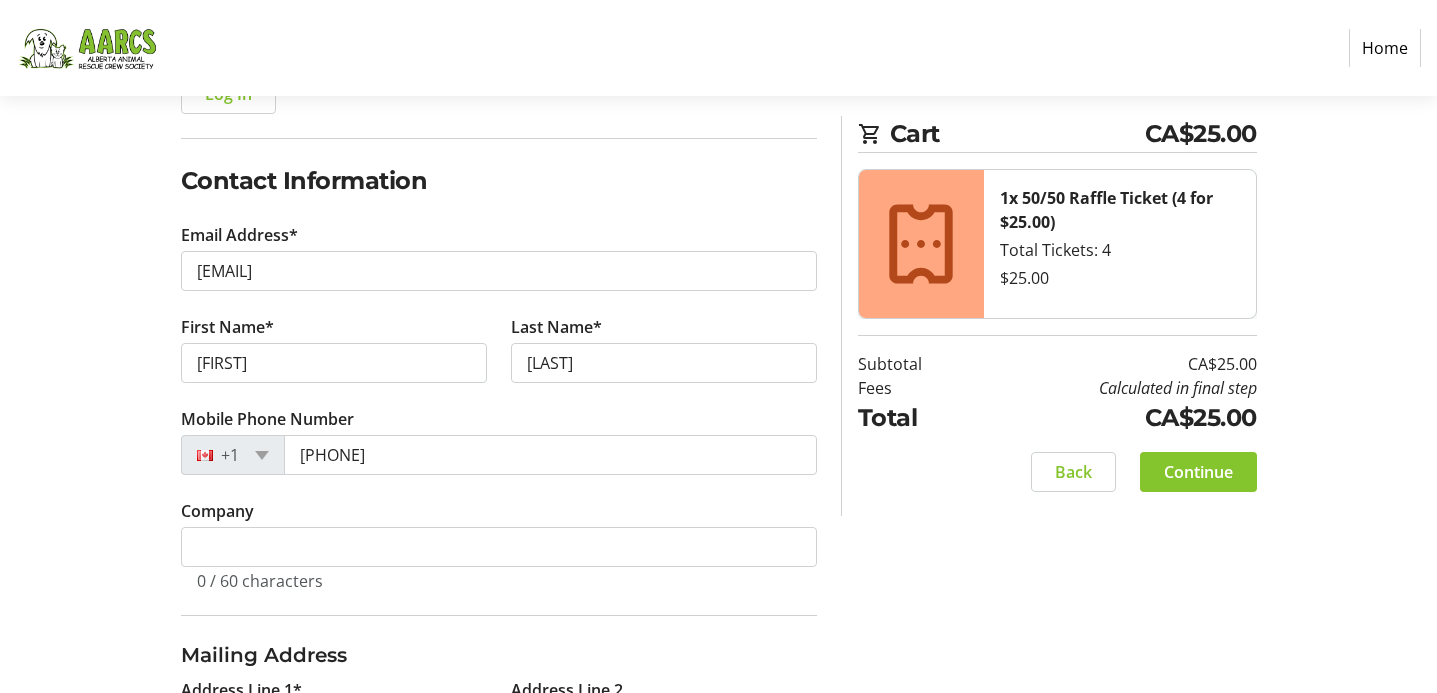 type on "[NUMBER] [STREET], [SUITE]" 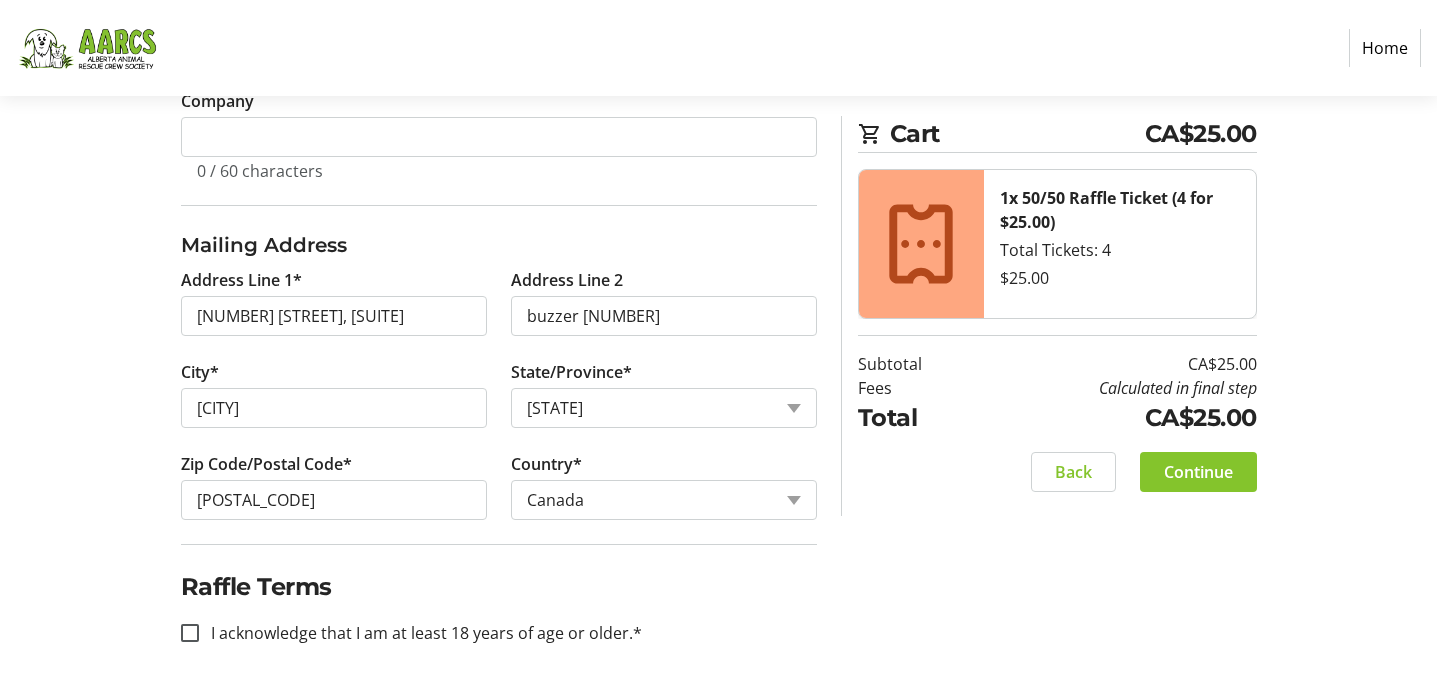 scroll, scrollTop: 810, scrollLeft: 0, axis: vertical 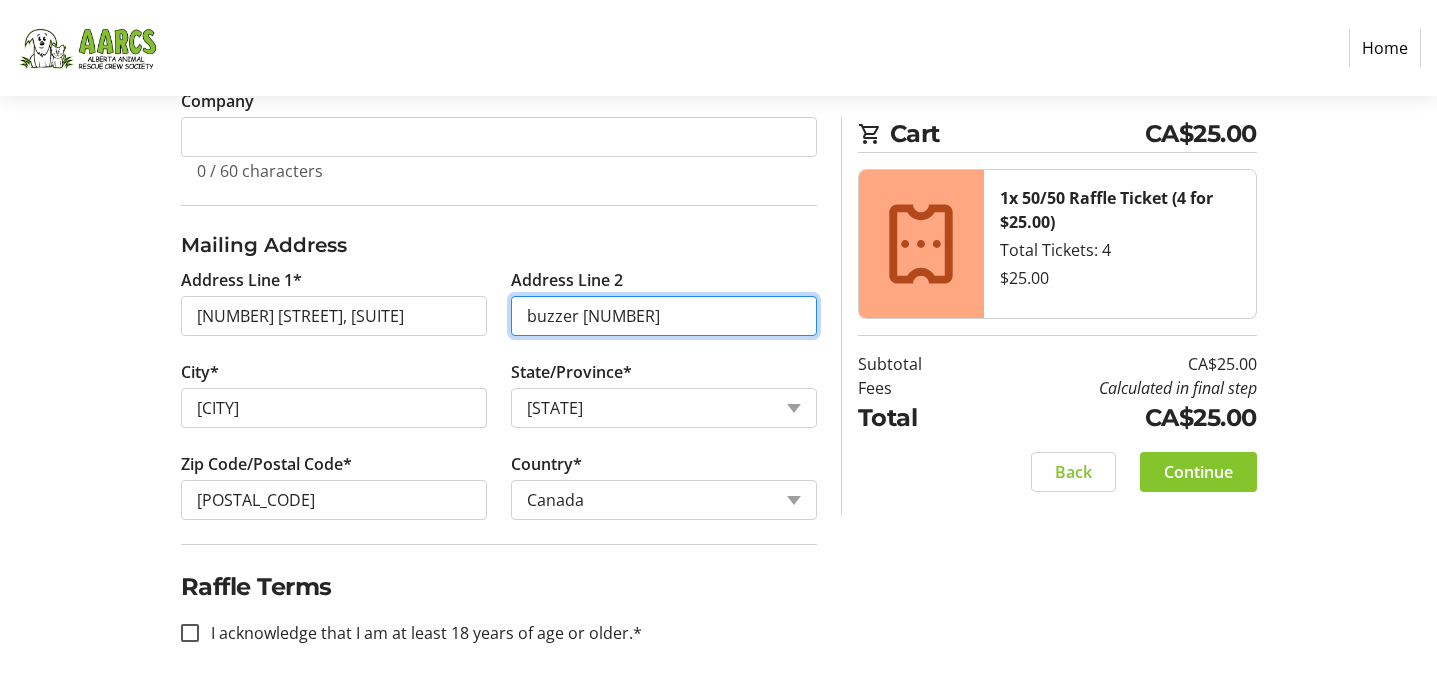 drag, startPoint x: 649, startPoint y: 424, endPoint x: 511, endPoint y: 423, distance: 138.00362 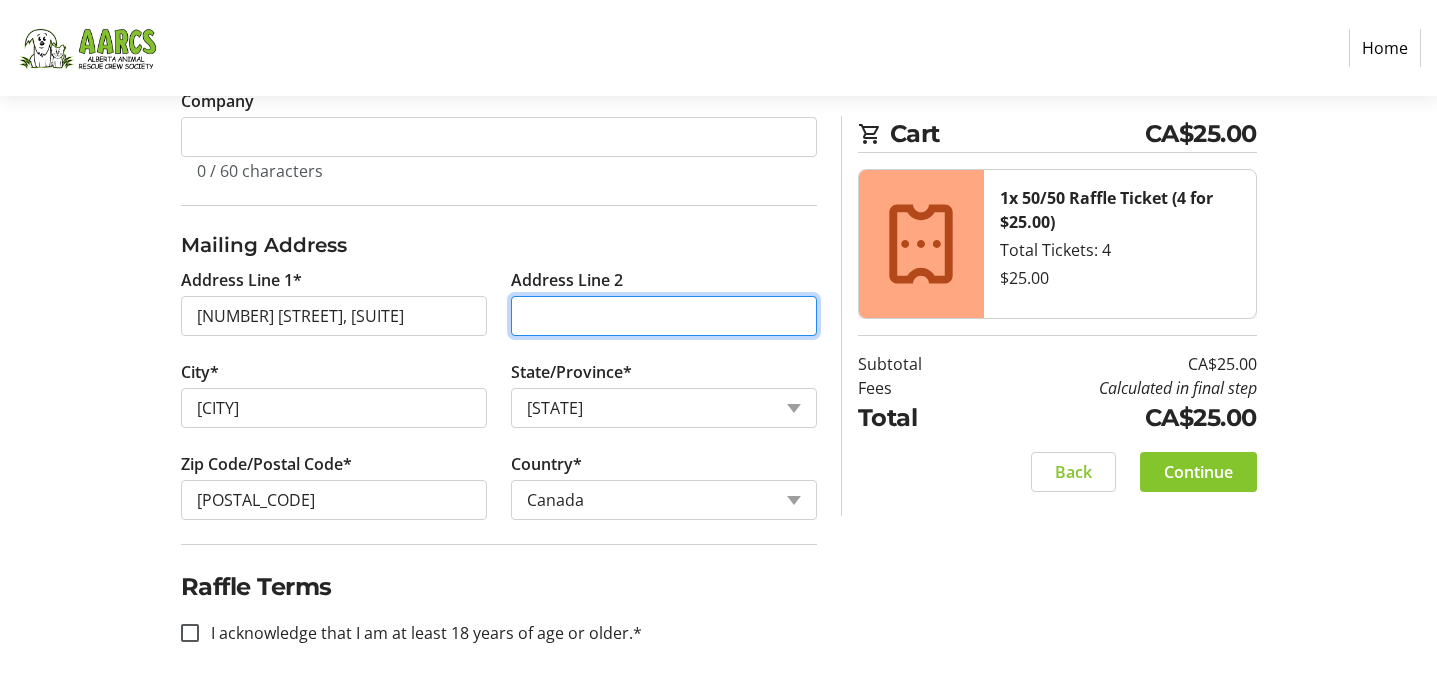 scroll, scrollTop: 1010, scrollLeft: 0, axis: vertical 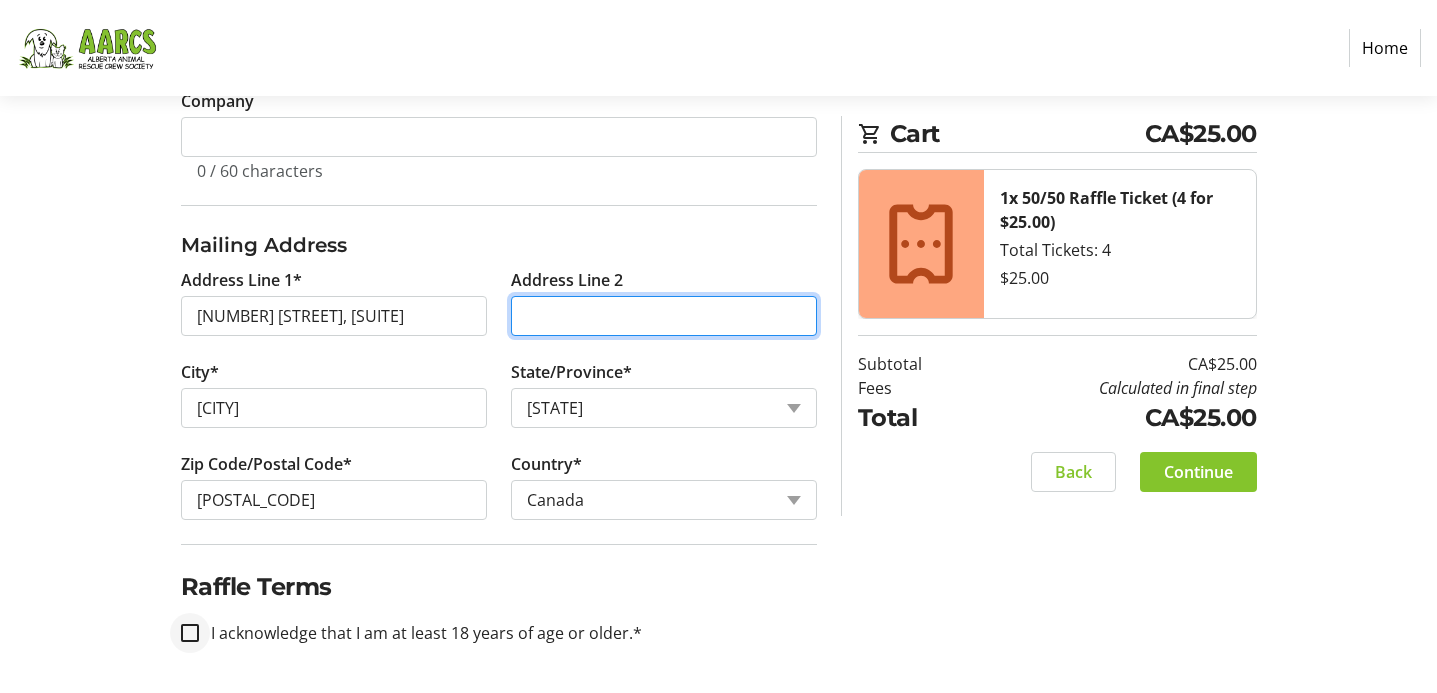 type 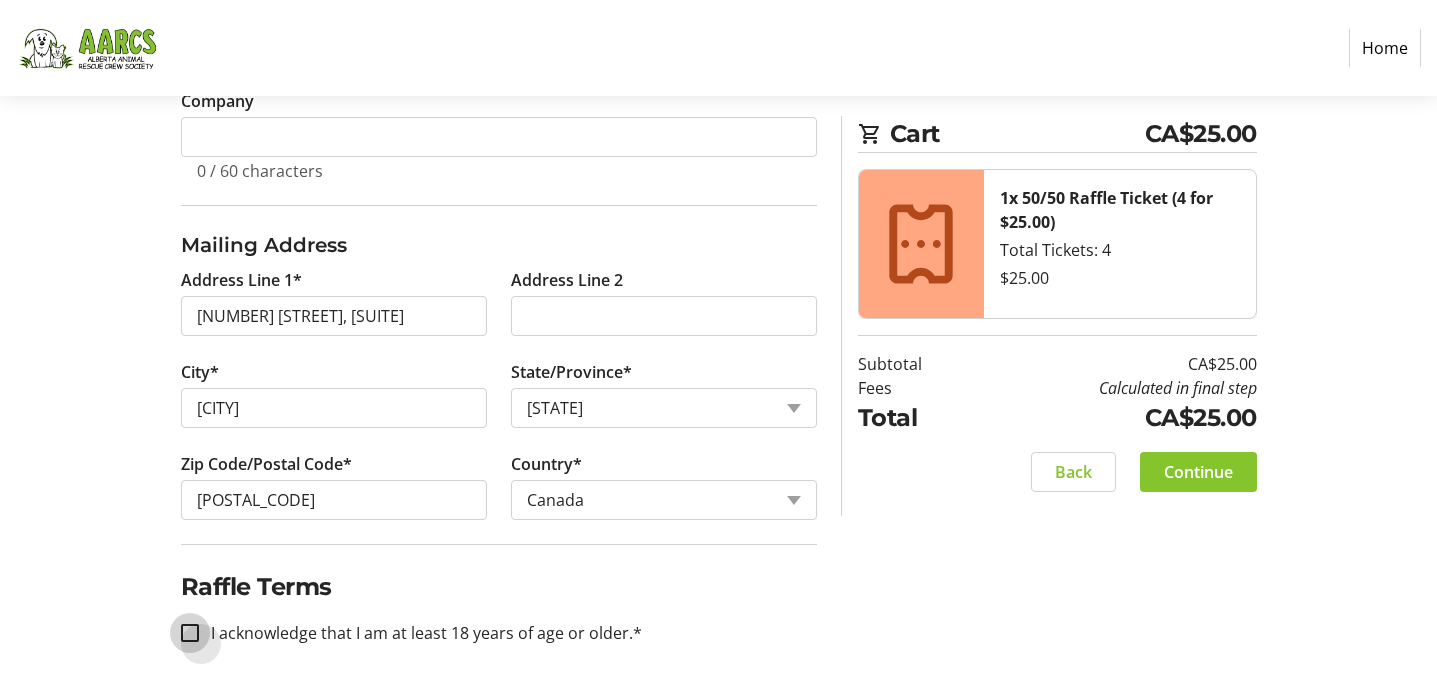 click on "I acknowledge that I am at least 18 years of age or older.*" at bounding box center (190, 633) 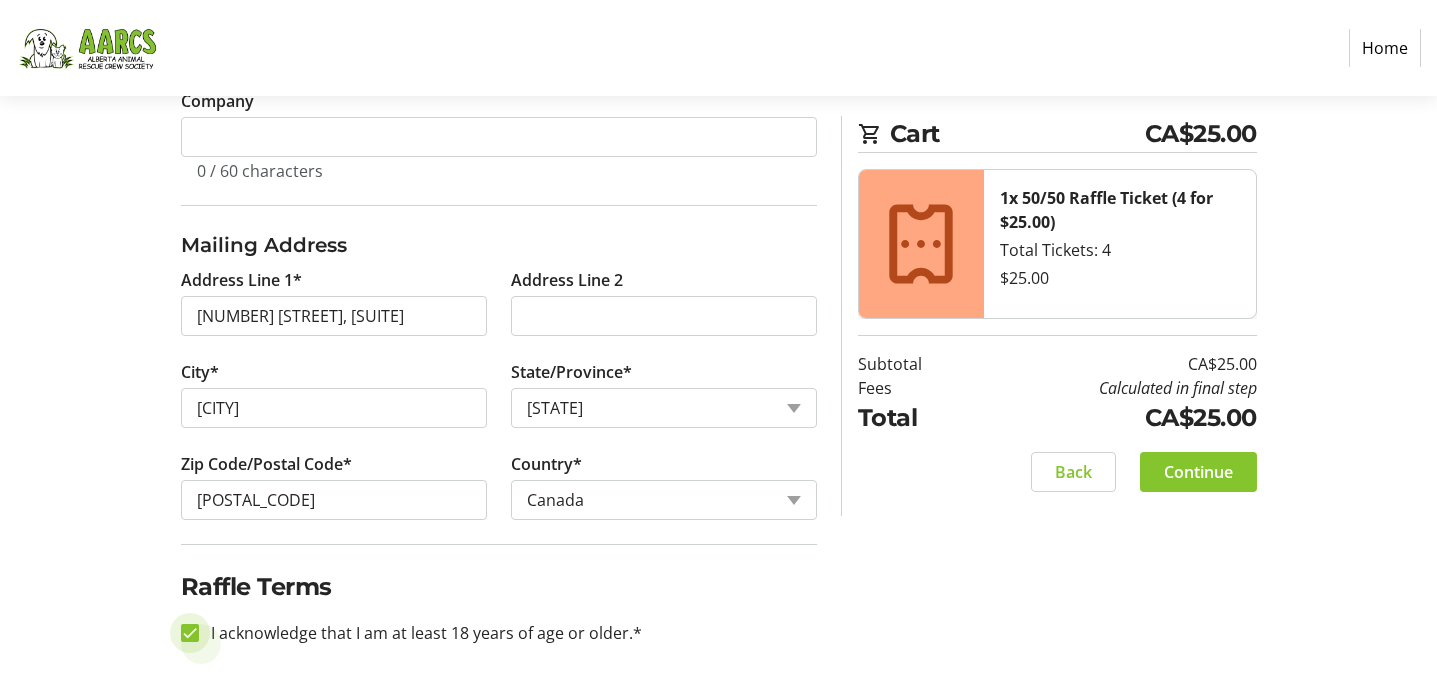 checkbox on "true" 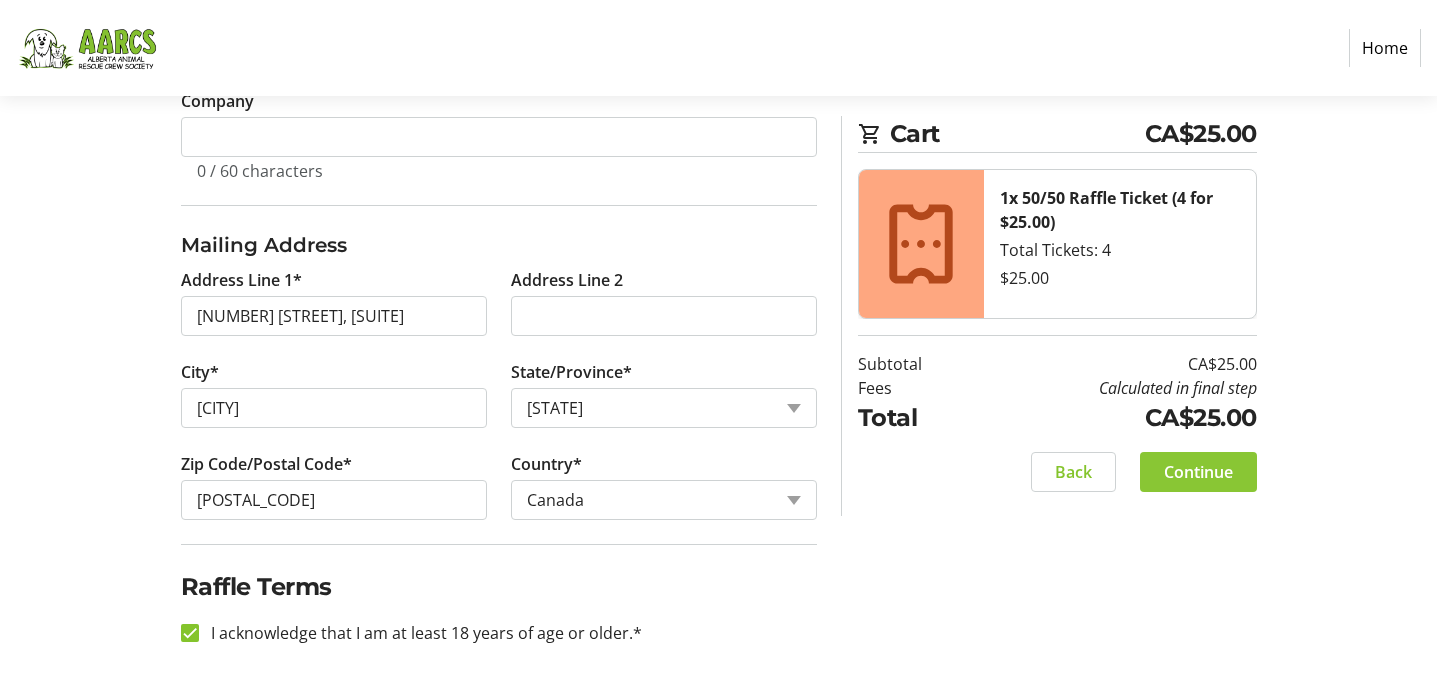 click on "Continue" 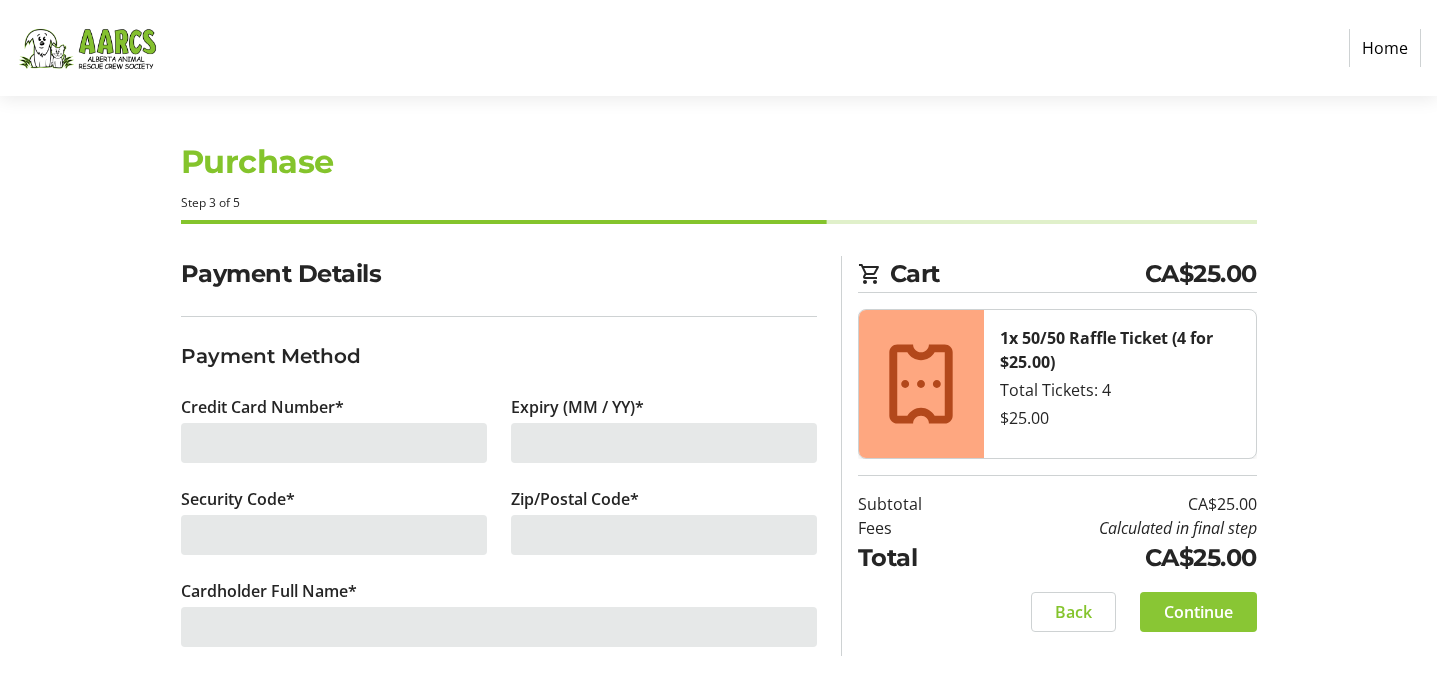 scroll, scrollTop: 0, scrollLeft: 0, axis: both 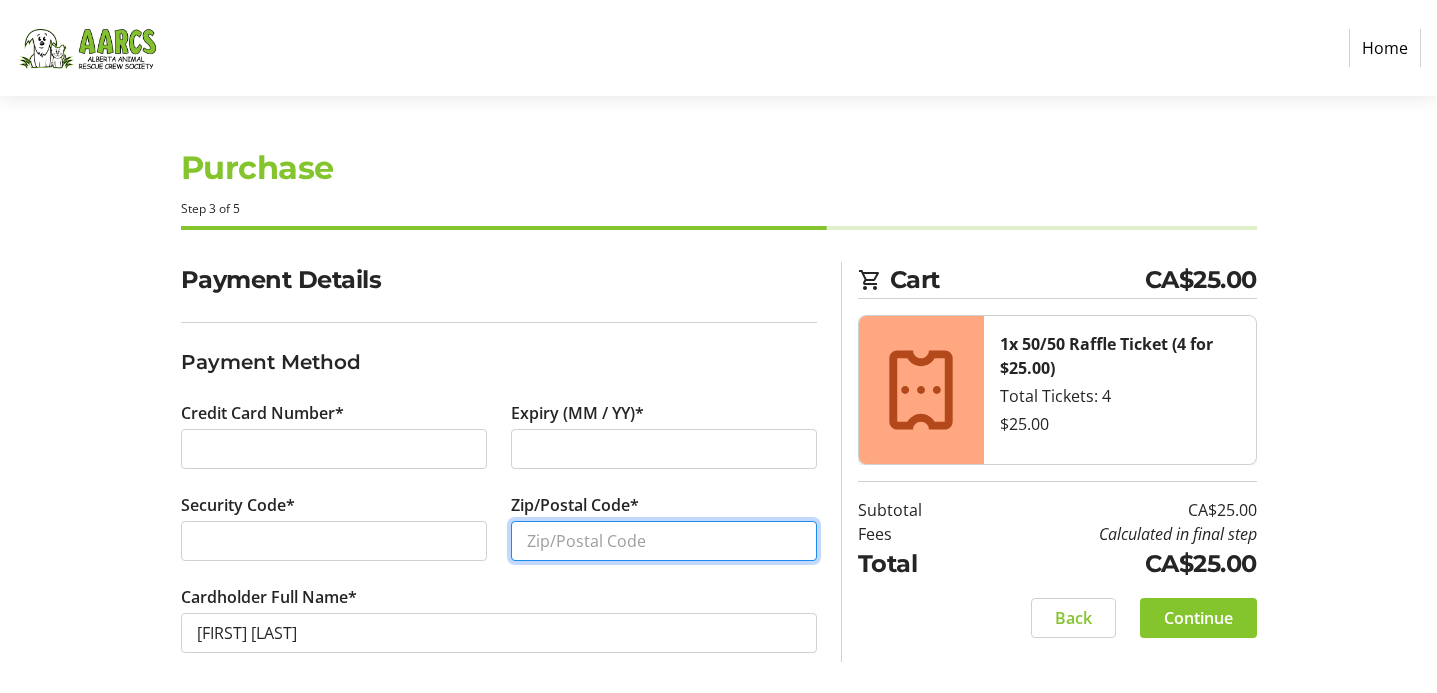 click on "Zip/Postal Code*" at bounding box center [664, 541] 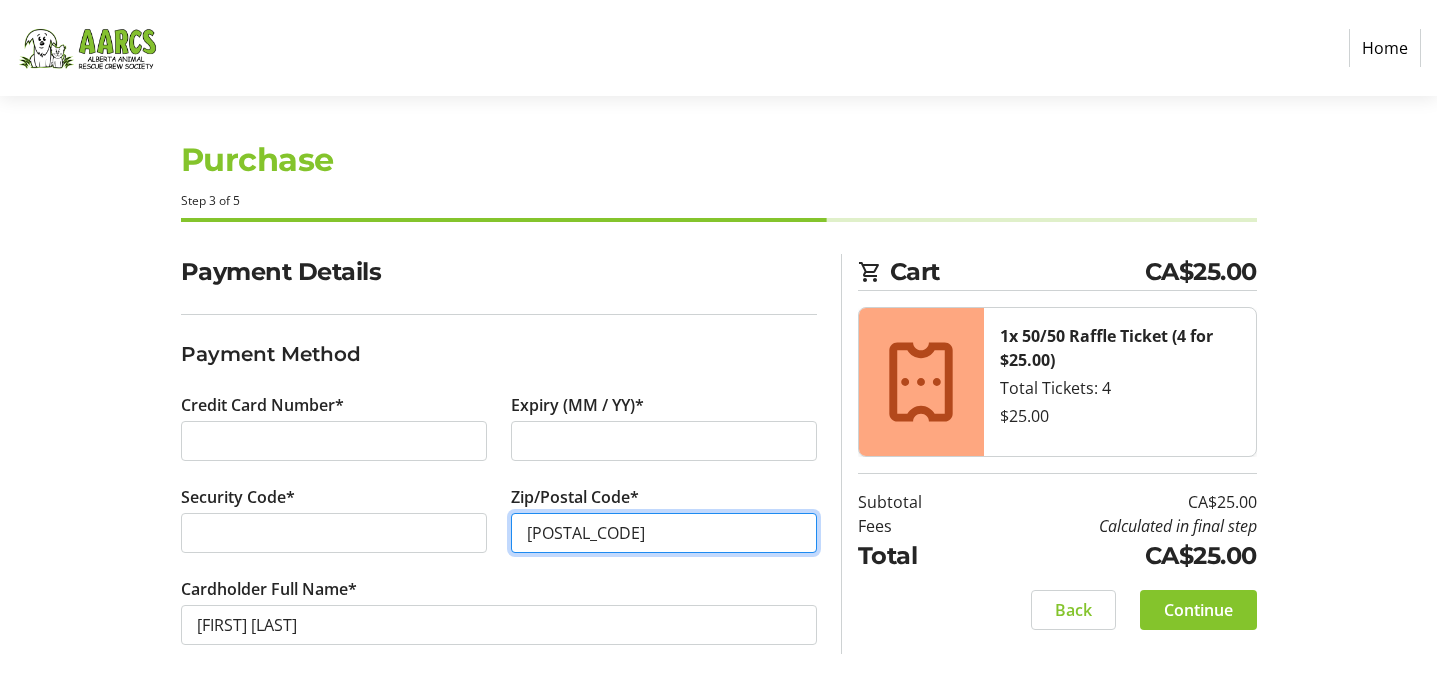 scroll, scrollTop: 156, scrollLeft: 0, axis: vertical 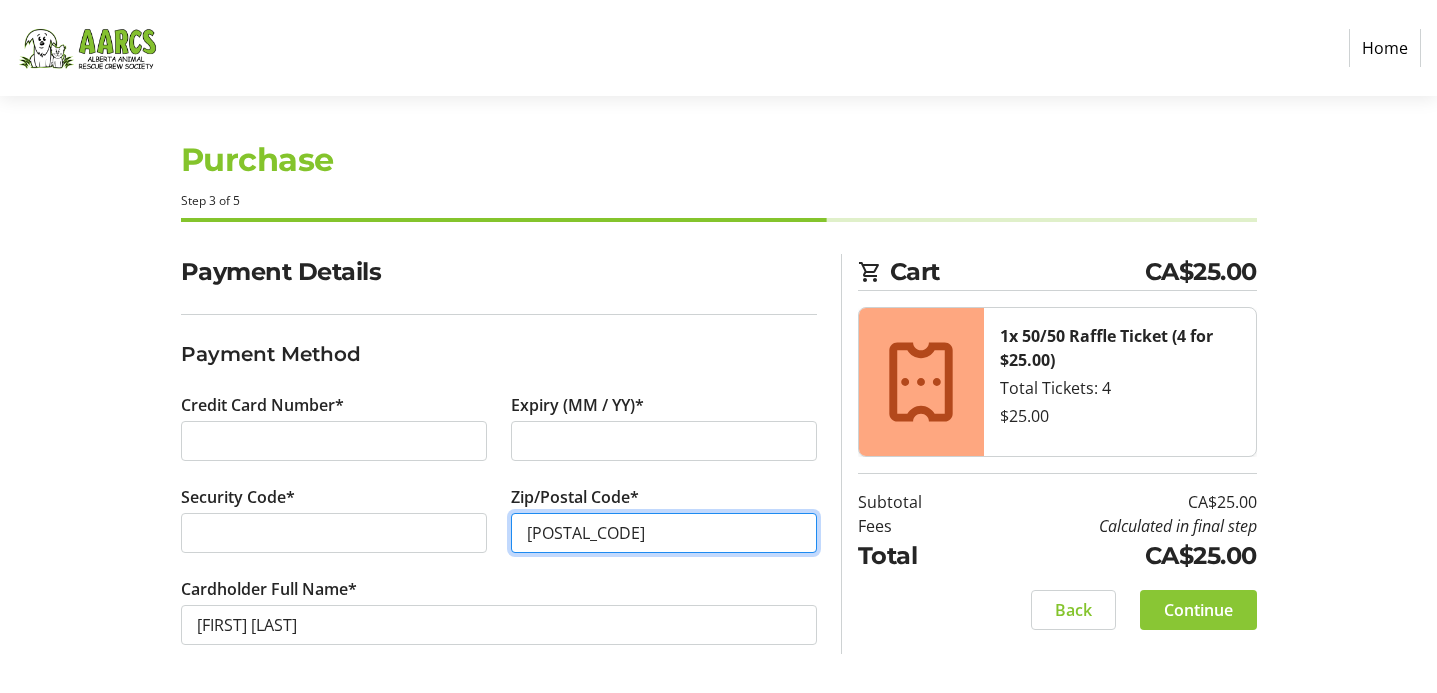 type on "[POSTAL_CODE]" 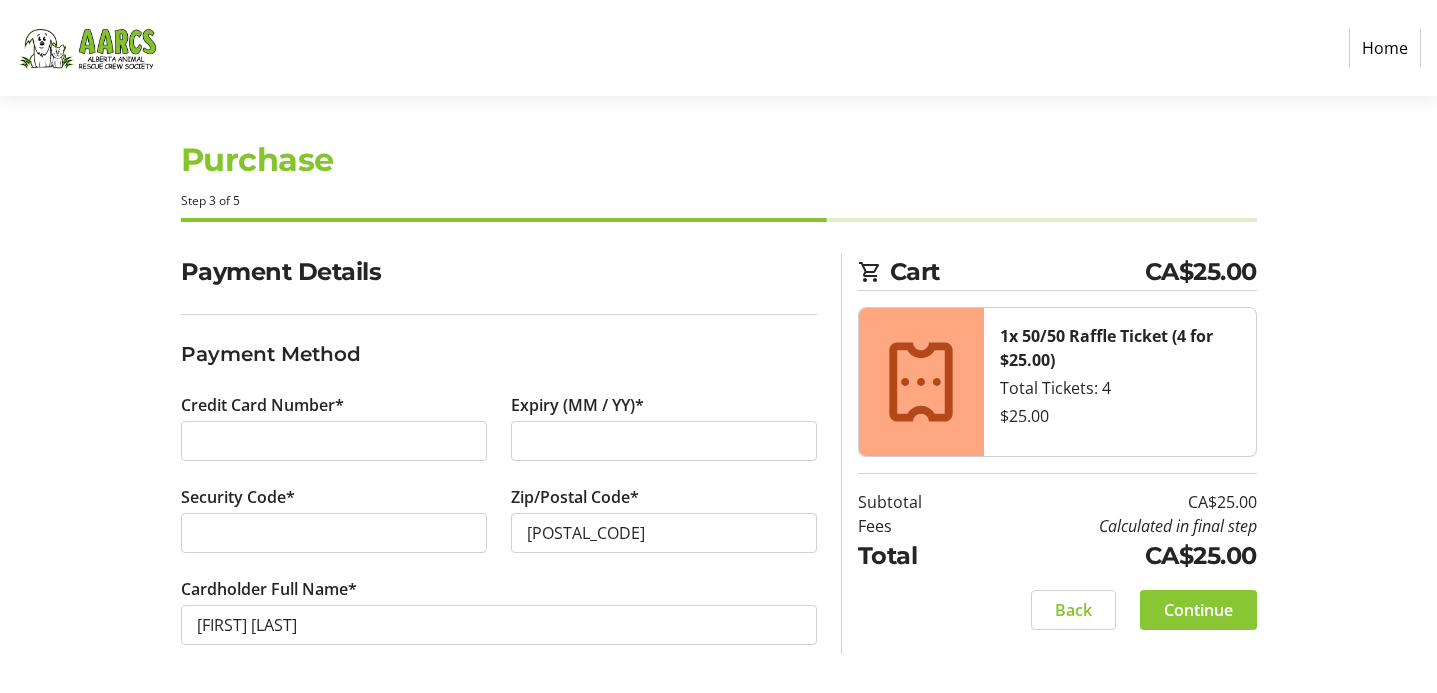 click on "Continue" 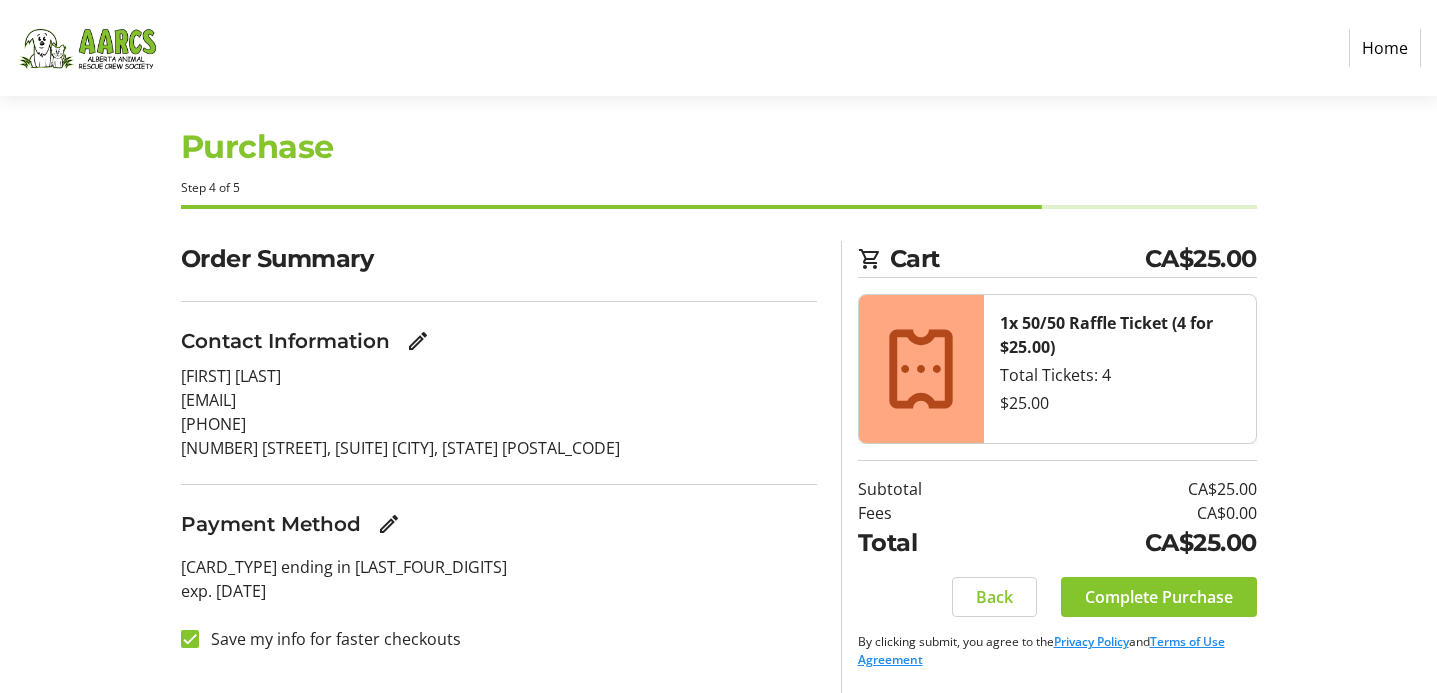 scroll, scrollTop: 159, scrollLeft: 0, axis: vertical 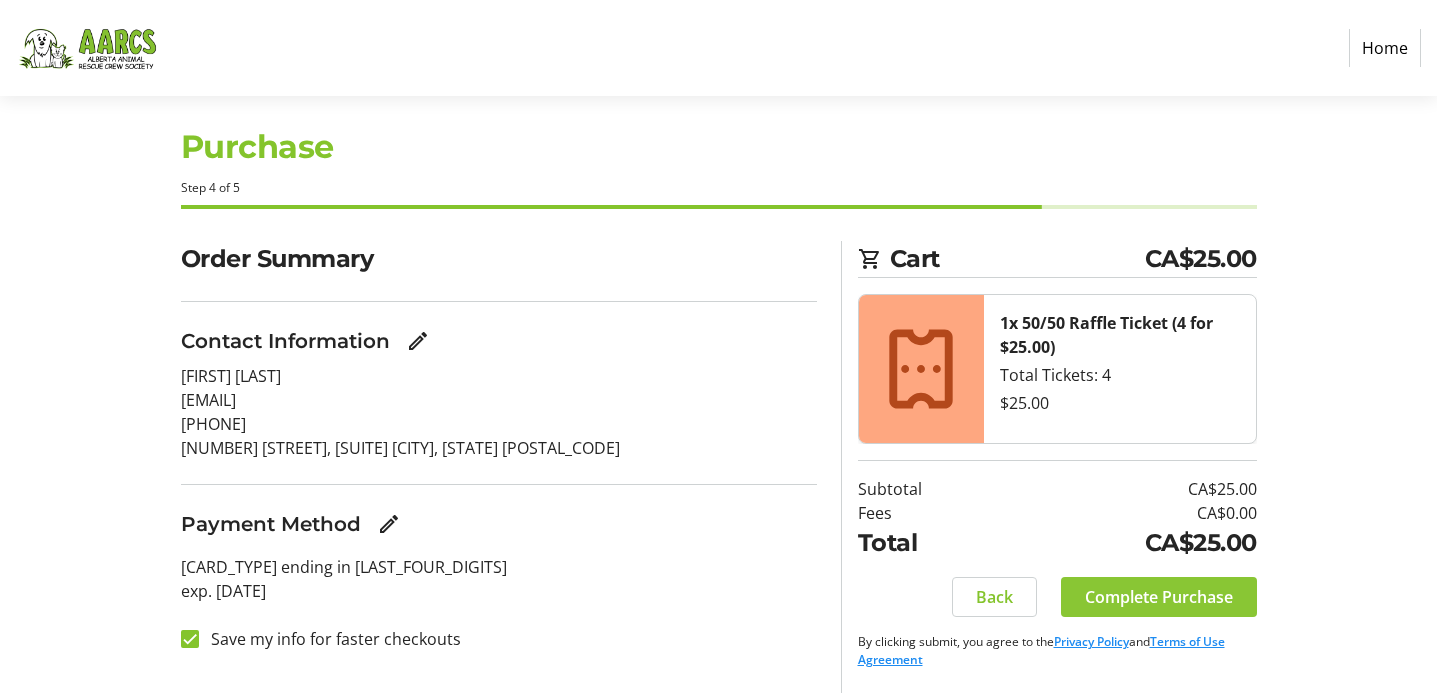 click on "Complete Purchase" 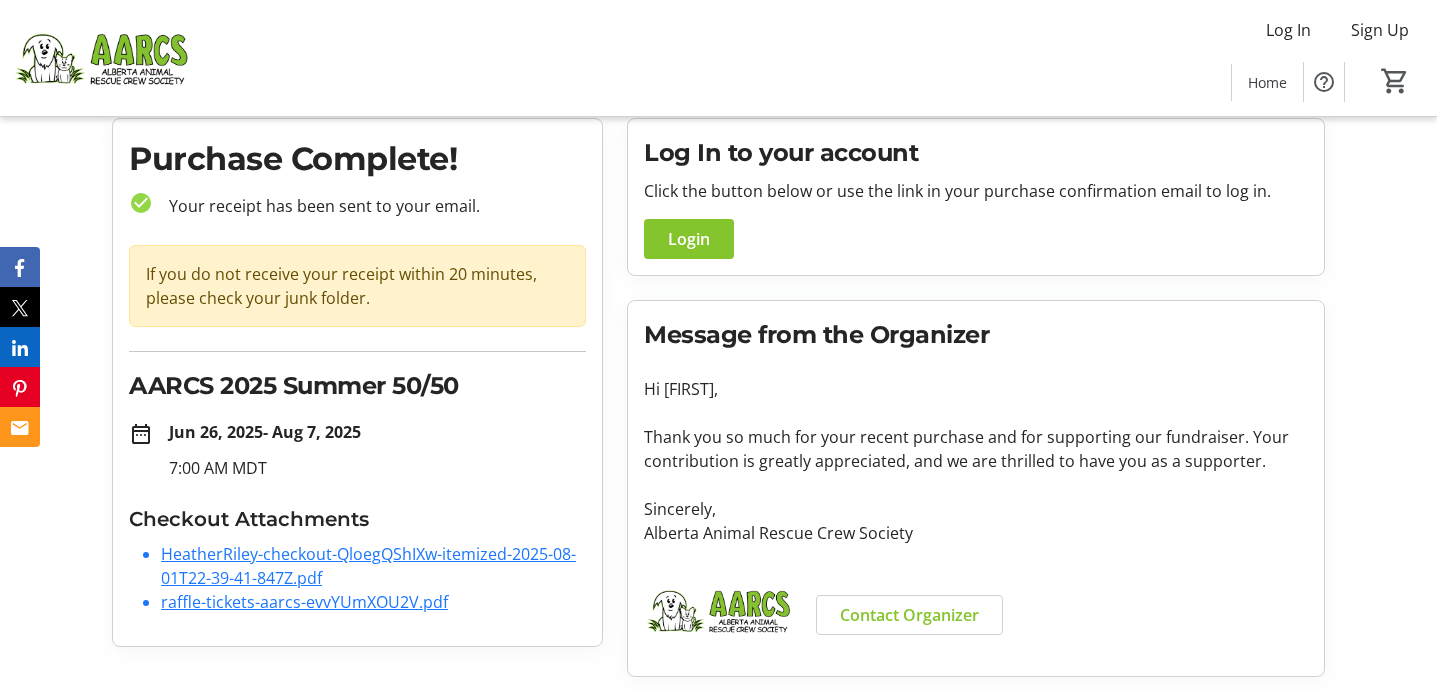 scroll, scrollTop: 141, scrollLeft: 0, axis: vertical 